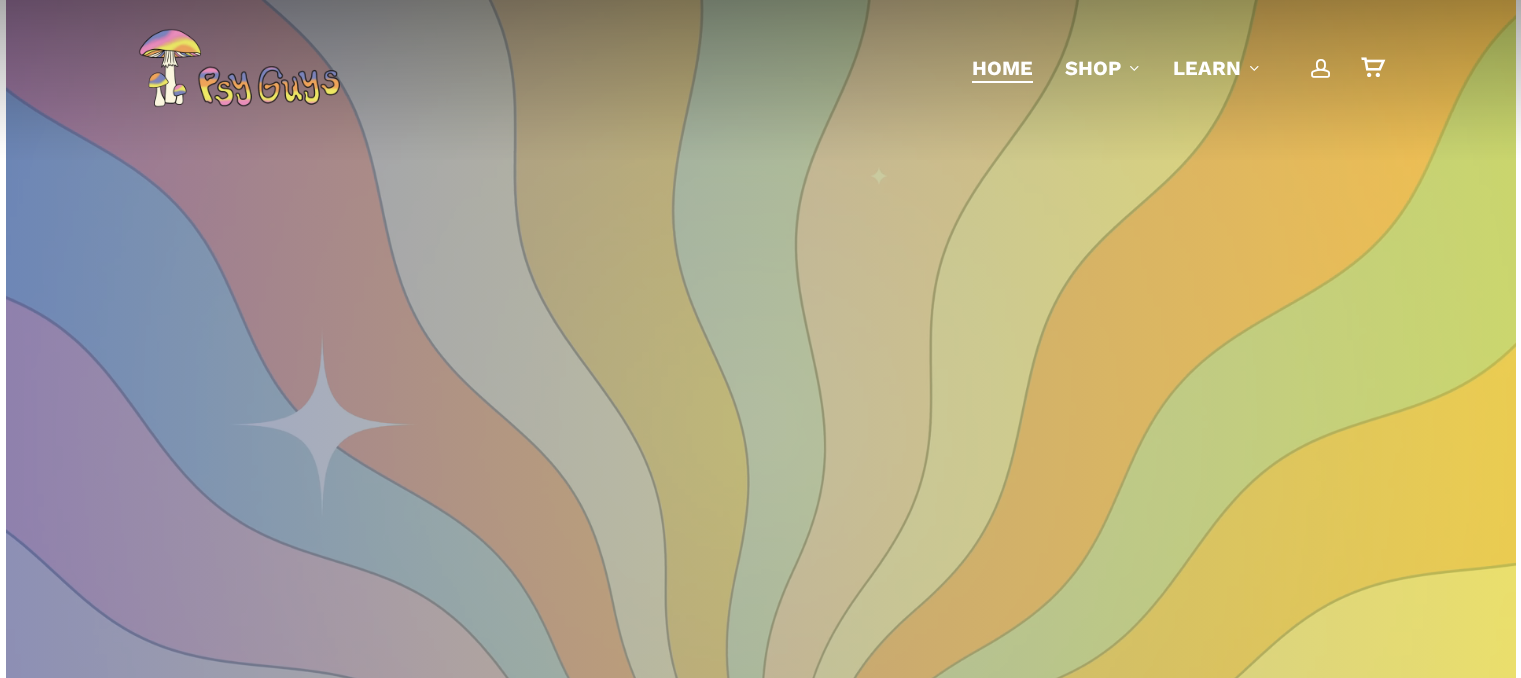 scroll, scrollTop: 0, scrollLeft: 0, axis: both 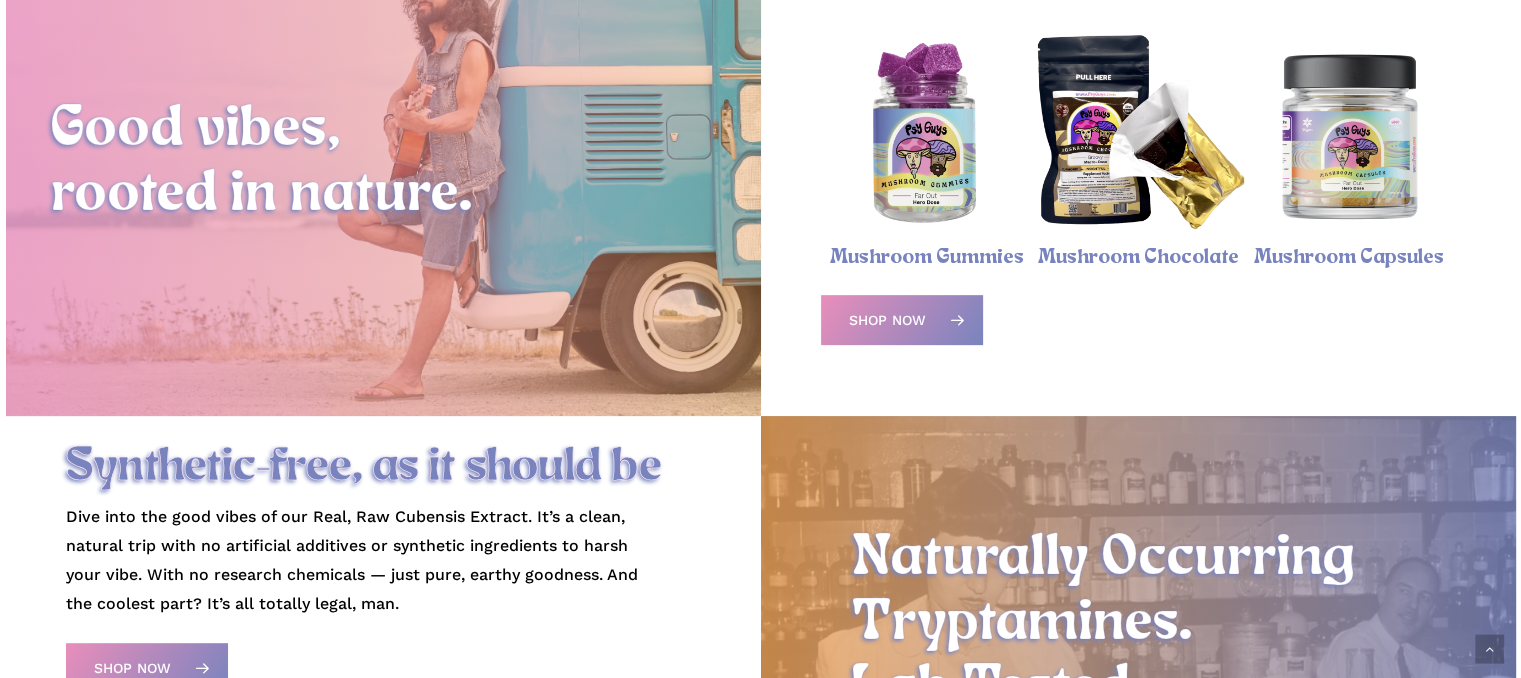 click at bounding box center [926, 135] 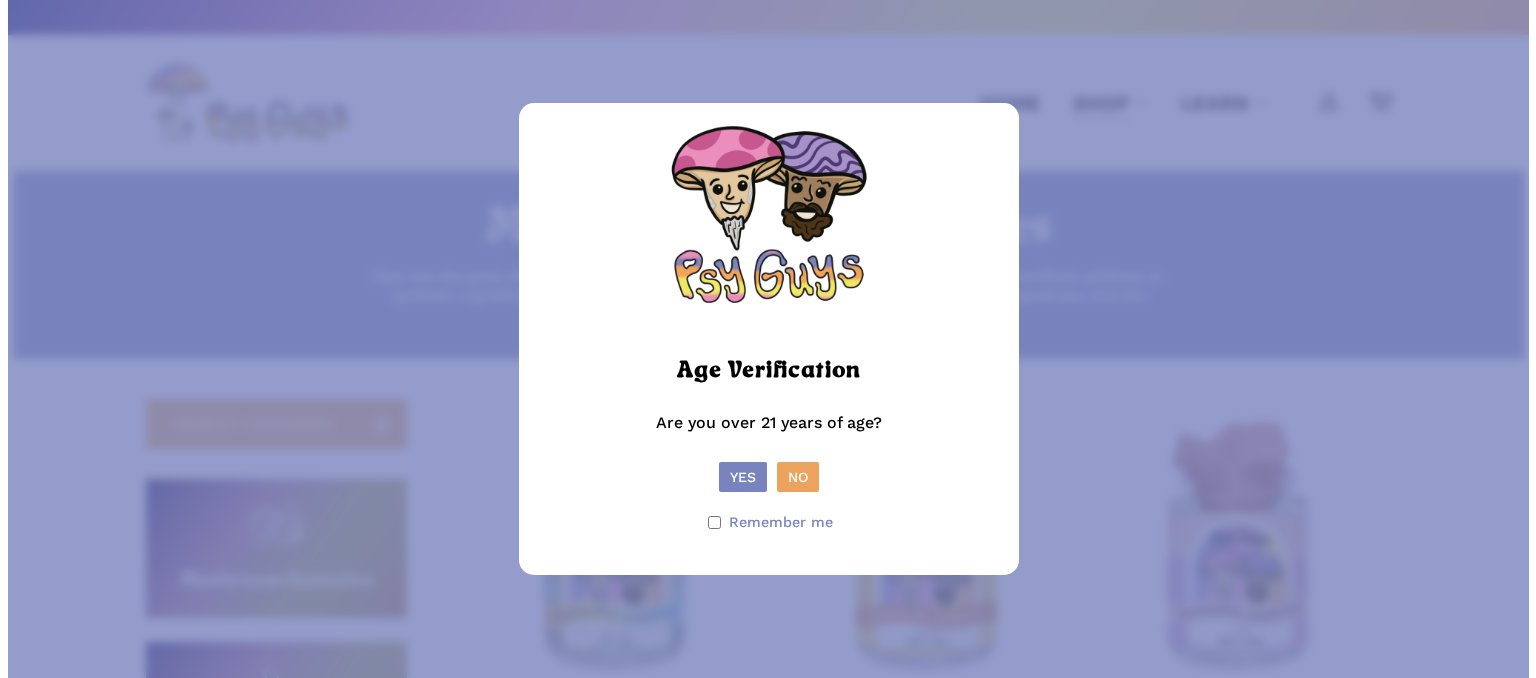 scroll, scrollTop: 0, scrollLeft: 0, axis: both 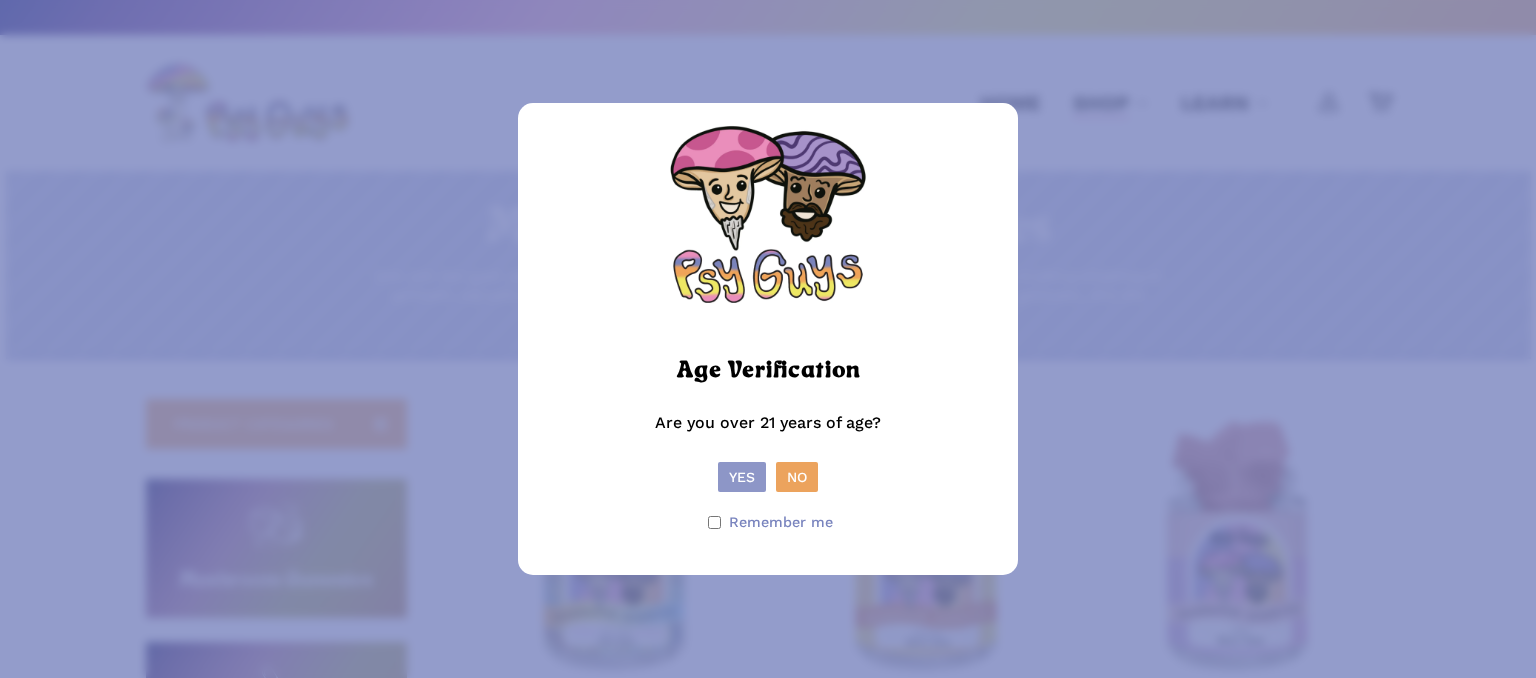 click on "Yes" at bounding box center (742, 477) 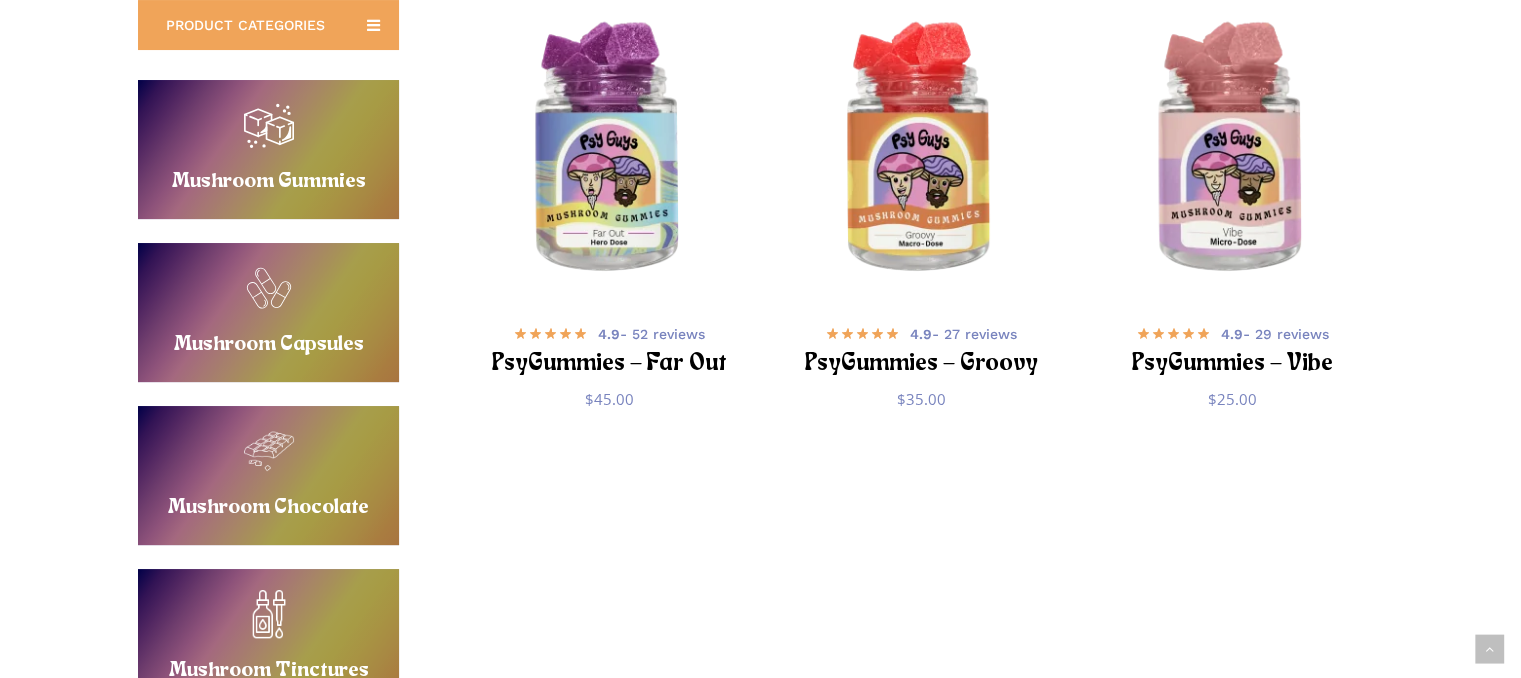scroll, scrollTop: 300, scrollLeft: 0, axis: vertical 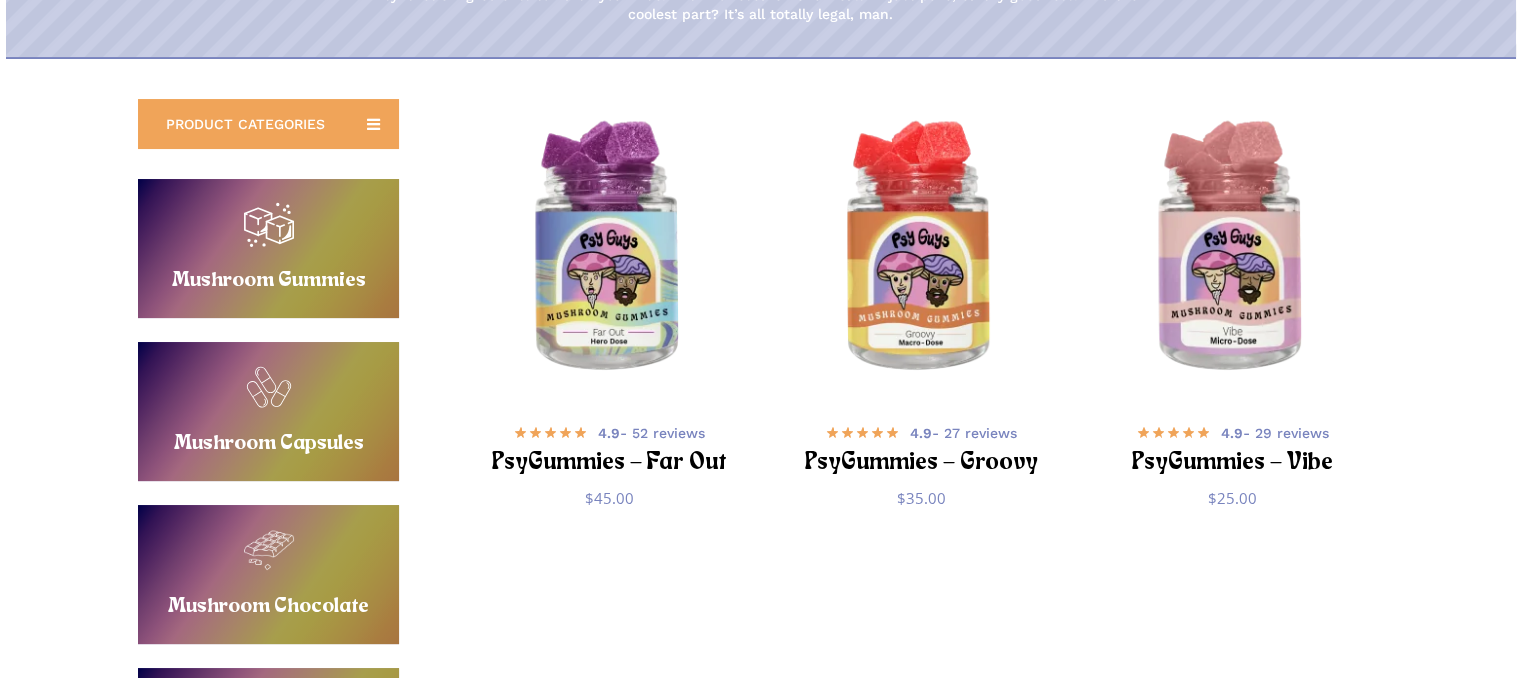 click on "Buy Mushroom Capsules" at bounding box center [268, 411] 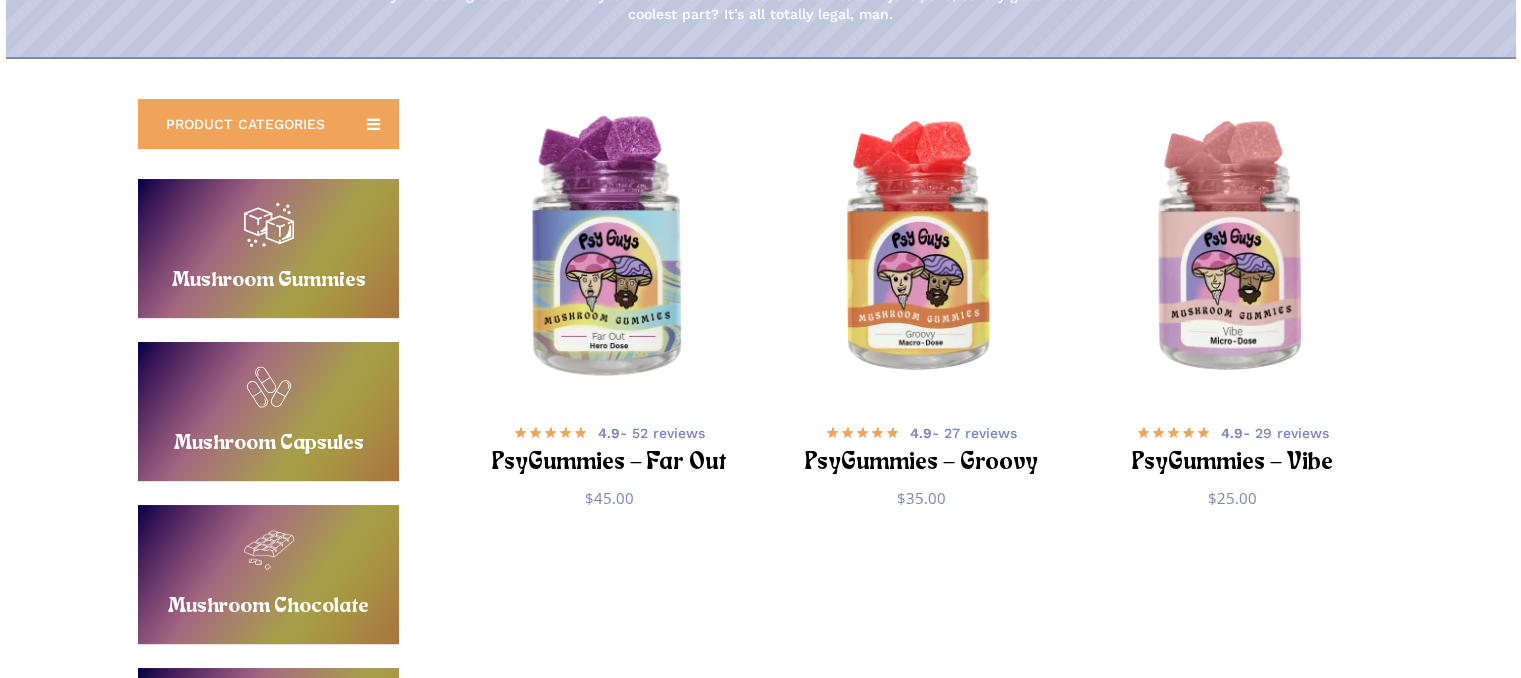 click at bounding box center [609, 249] 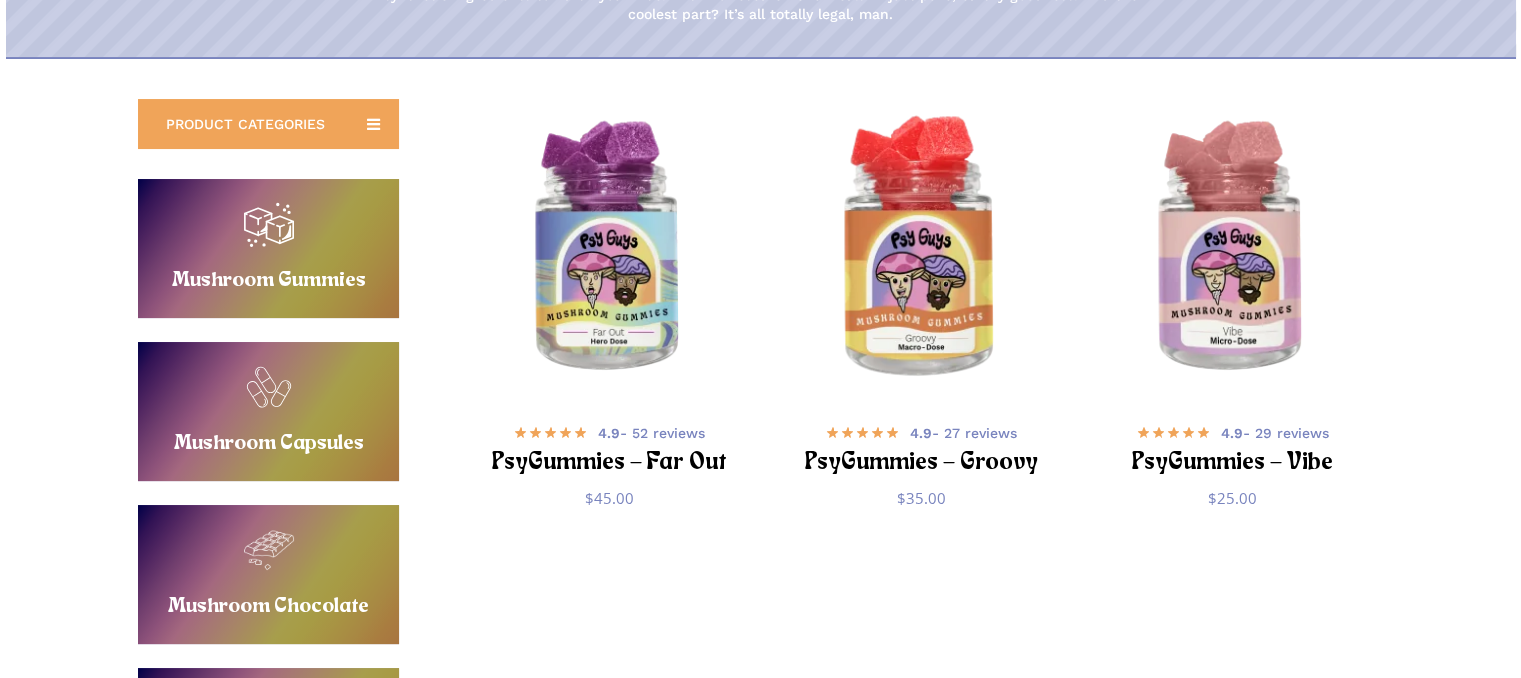 click at bounding box center (921, 249) 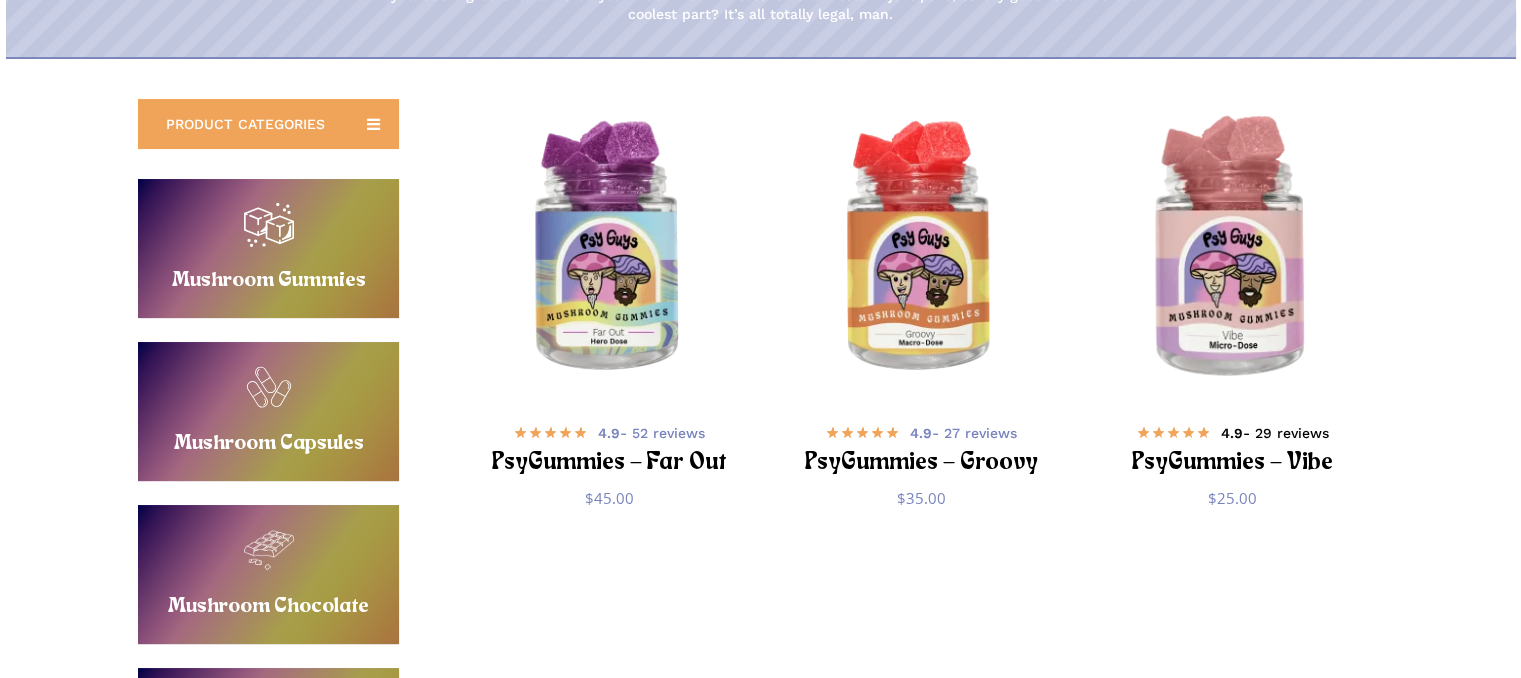 click on "PsyGummies – Vibe" at bounding box center (1232, 463) 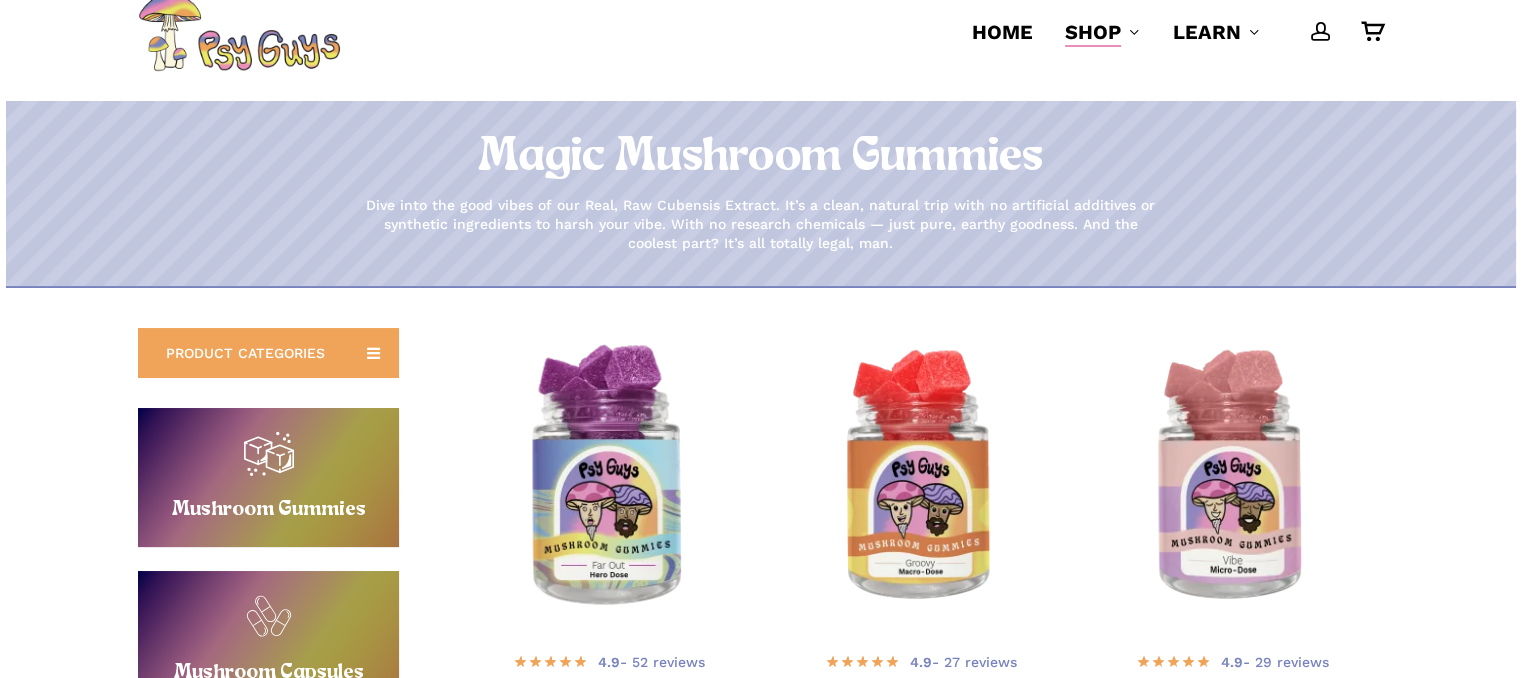 scroll, scrollTop: 0, scrollLeft: 0, axis: both 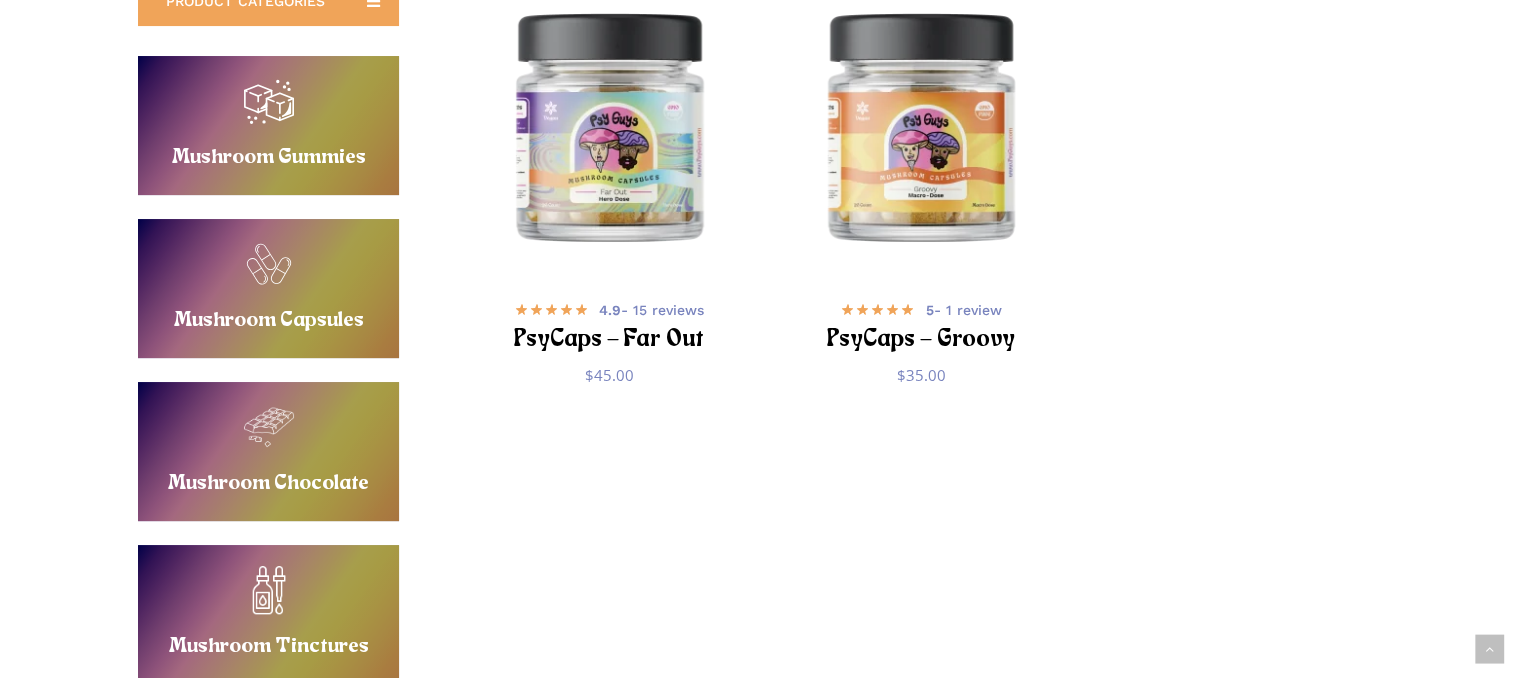click on "Buy Mushroom Chocolate" at bounding box center (268, 451) 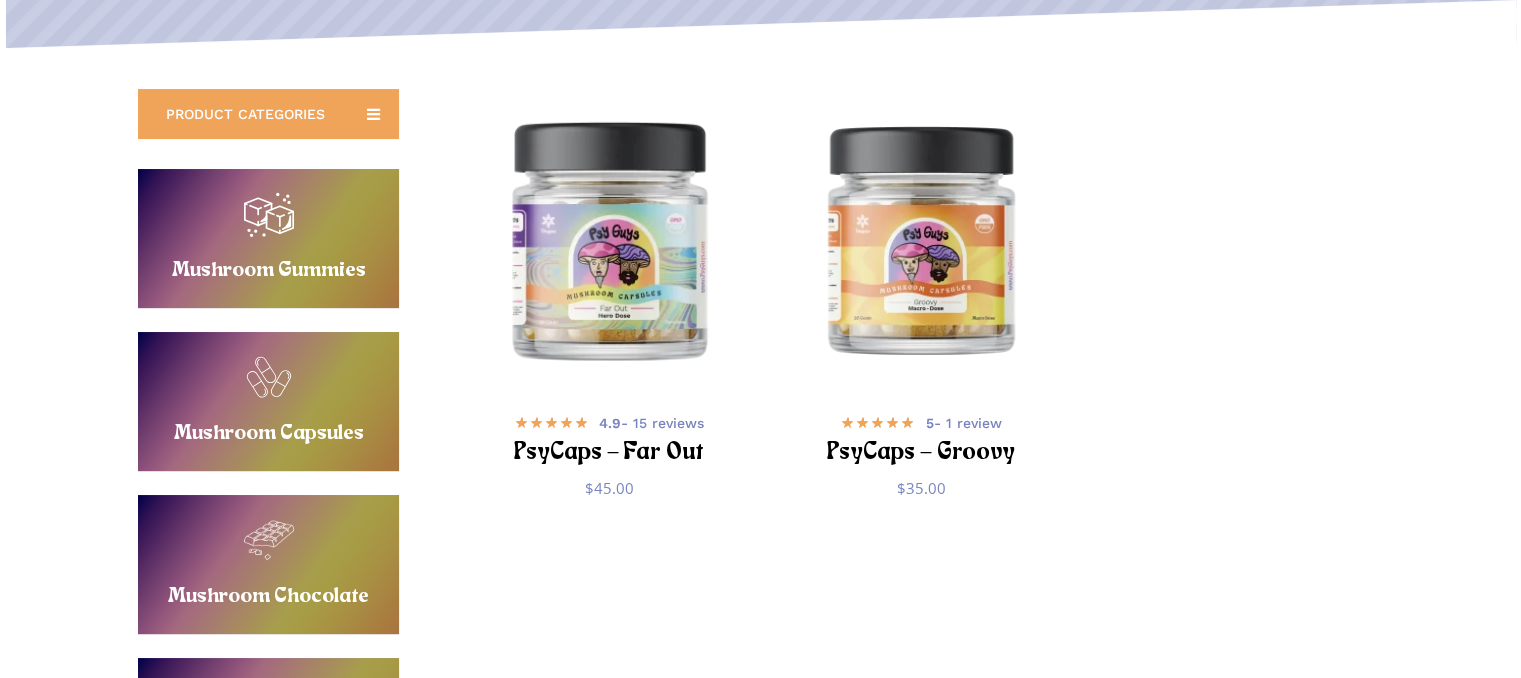 scroll, scrollTop: 300, scrollLeft: 0, axis: vertical 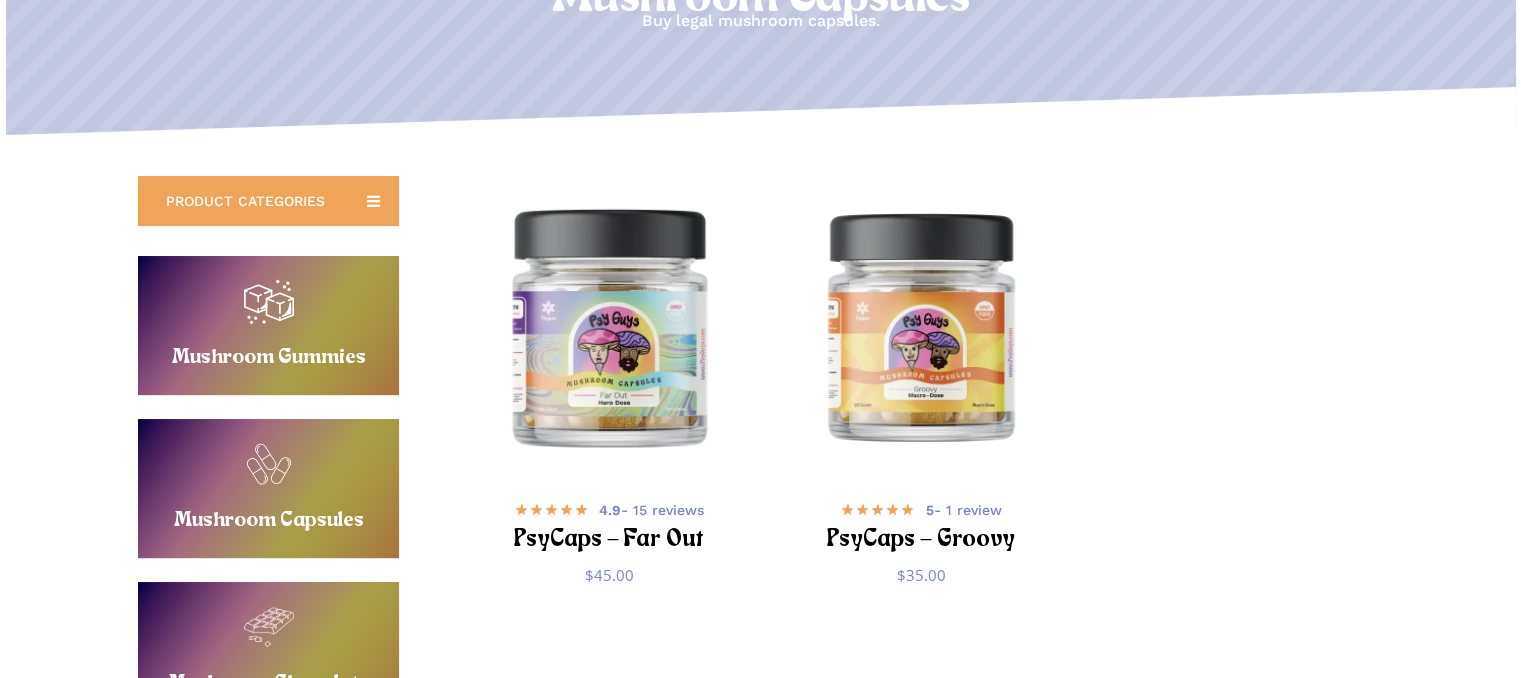 click at bounding box center (609, 326) 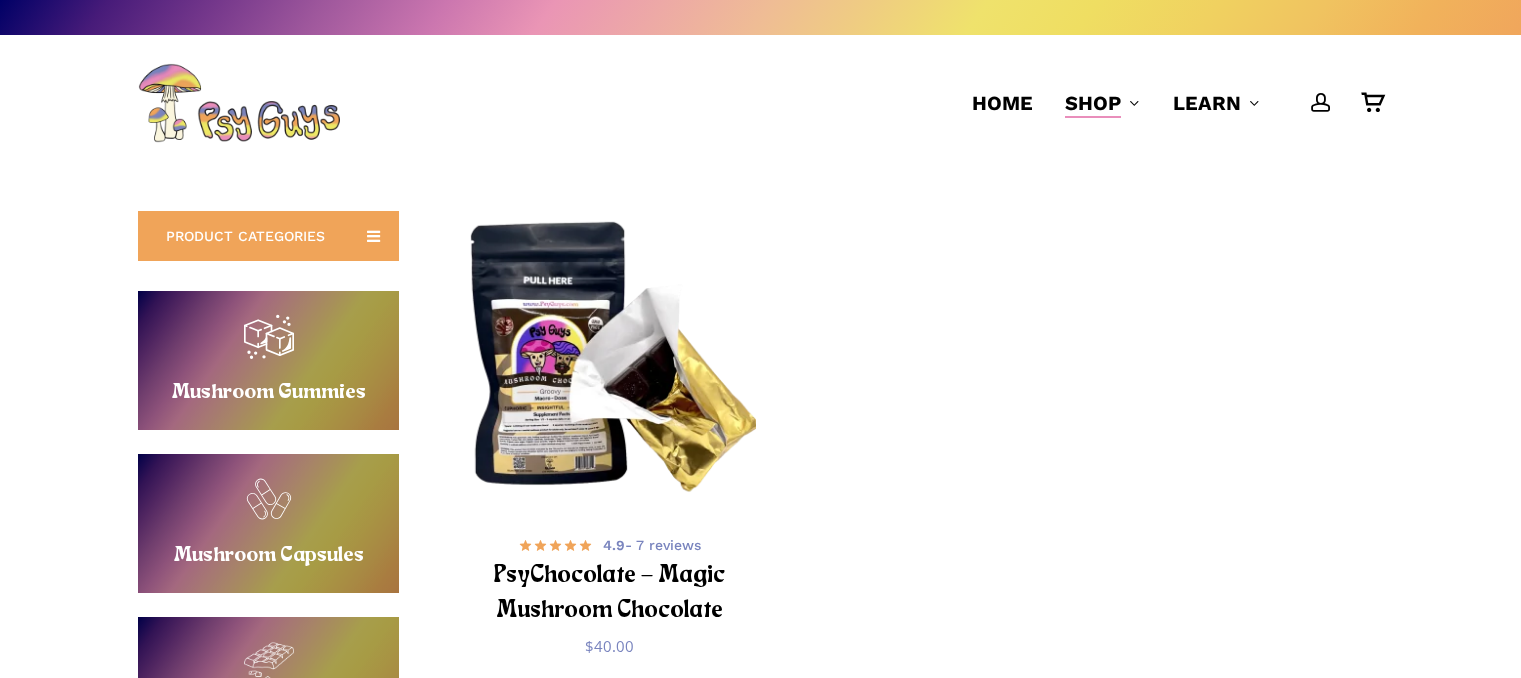 scroll, scrollTop: 0, scrollLeft: 0, axis: both 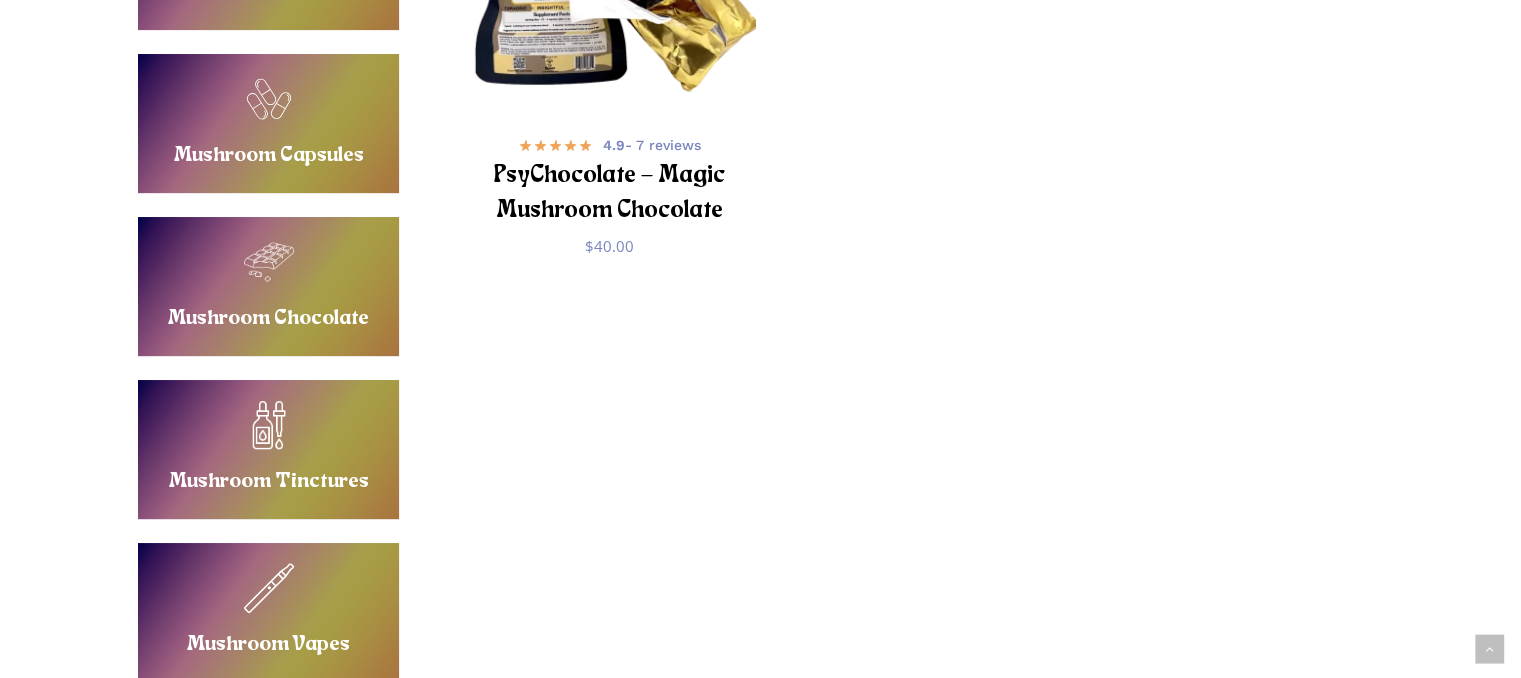 click on "Buy Mushroom Tinctures" at bounding box center (268, 449) 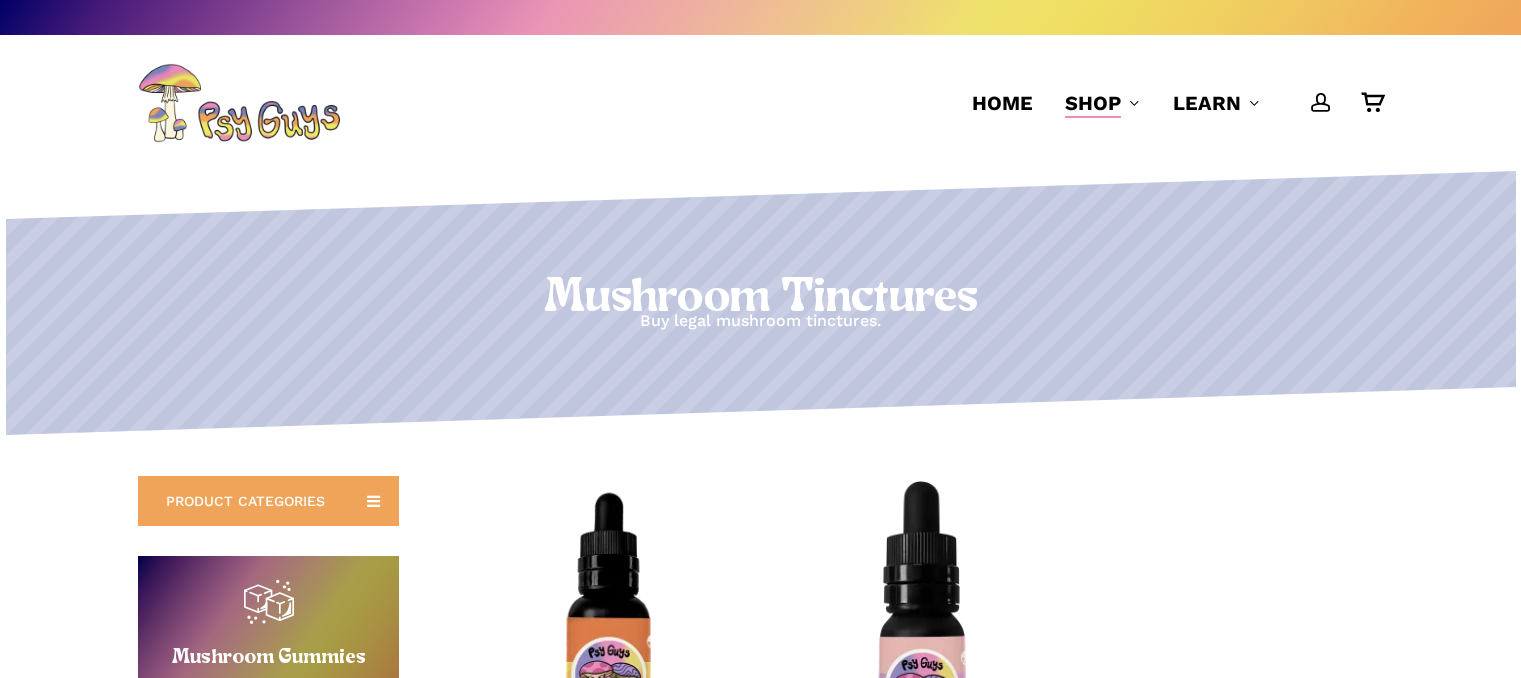 scroll, scrollTop: 0, scrollLeft: 0, axis: both 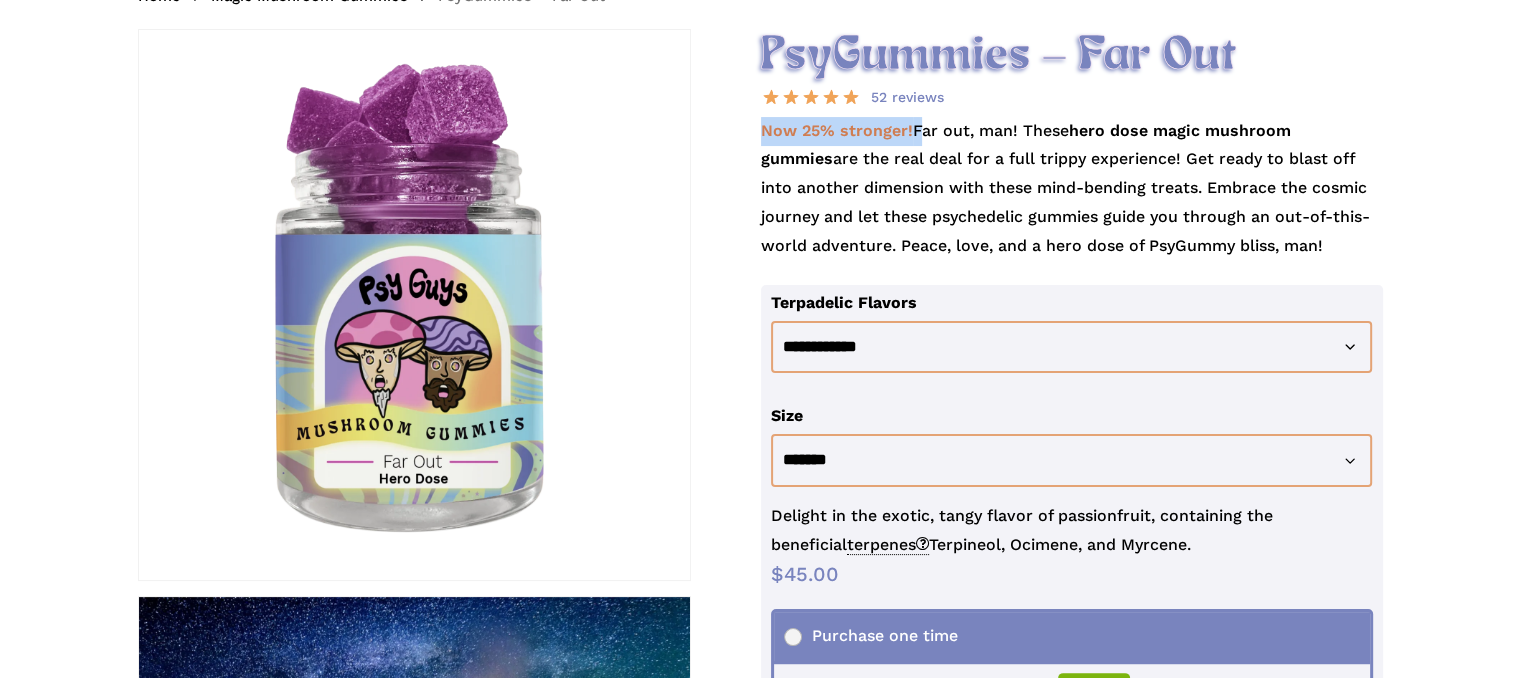 drag, startPoint x: 768, startPoint y: 128, endPoint x: 912, endPoint y: 119, distance: 144.28098 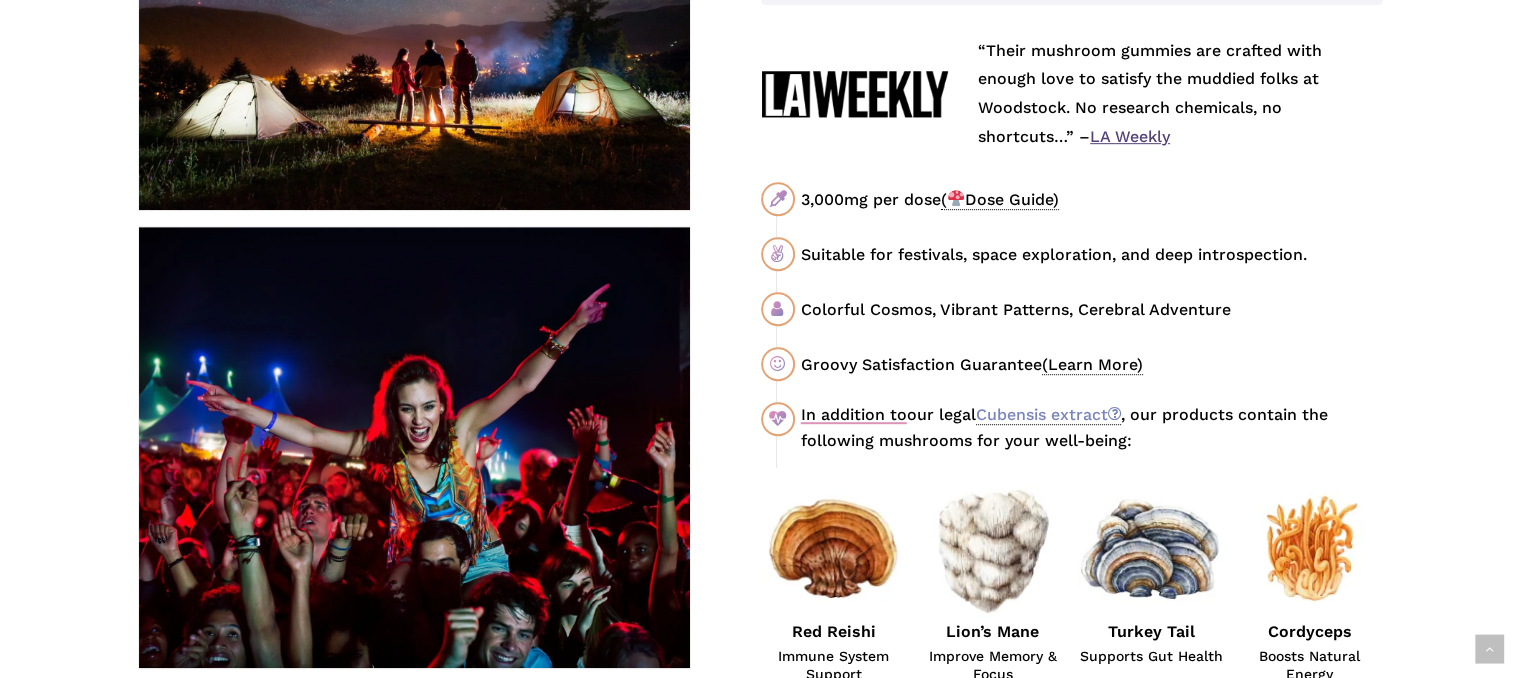 scroll, scrollTop: 1000, scrollLeft: 0, axis: vertical 